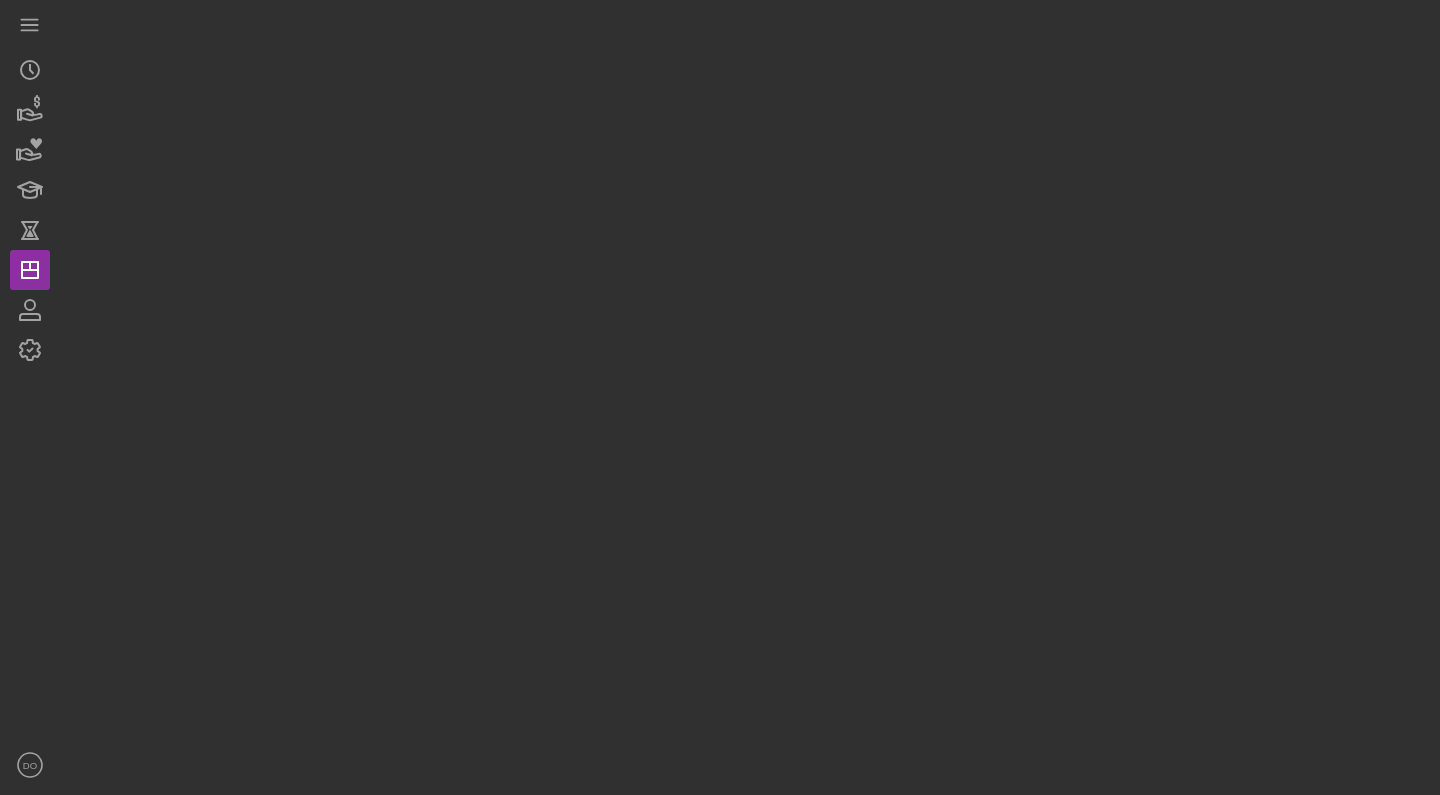 scroll, scrollTop: 0, scrollLeft: 0, axis: both 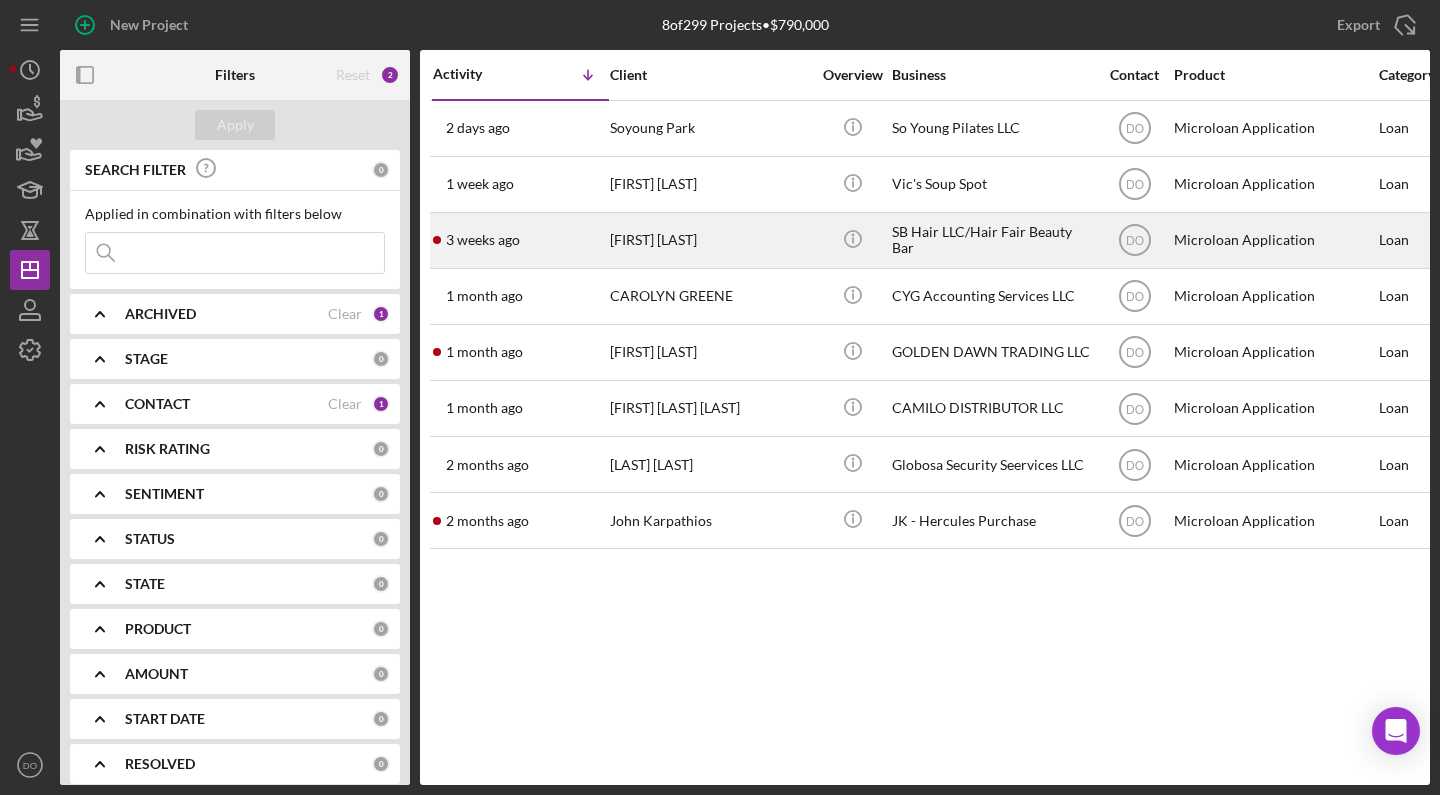 click on "SB Hair LLC/Hair Fair Beauty Bar" at bounding box center (992, 240) 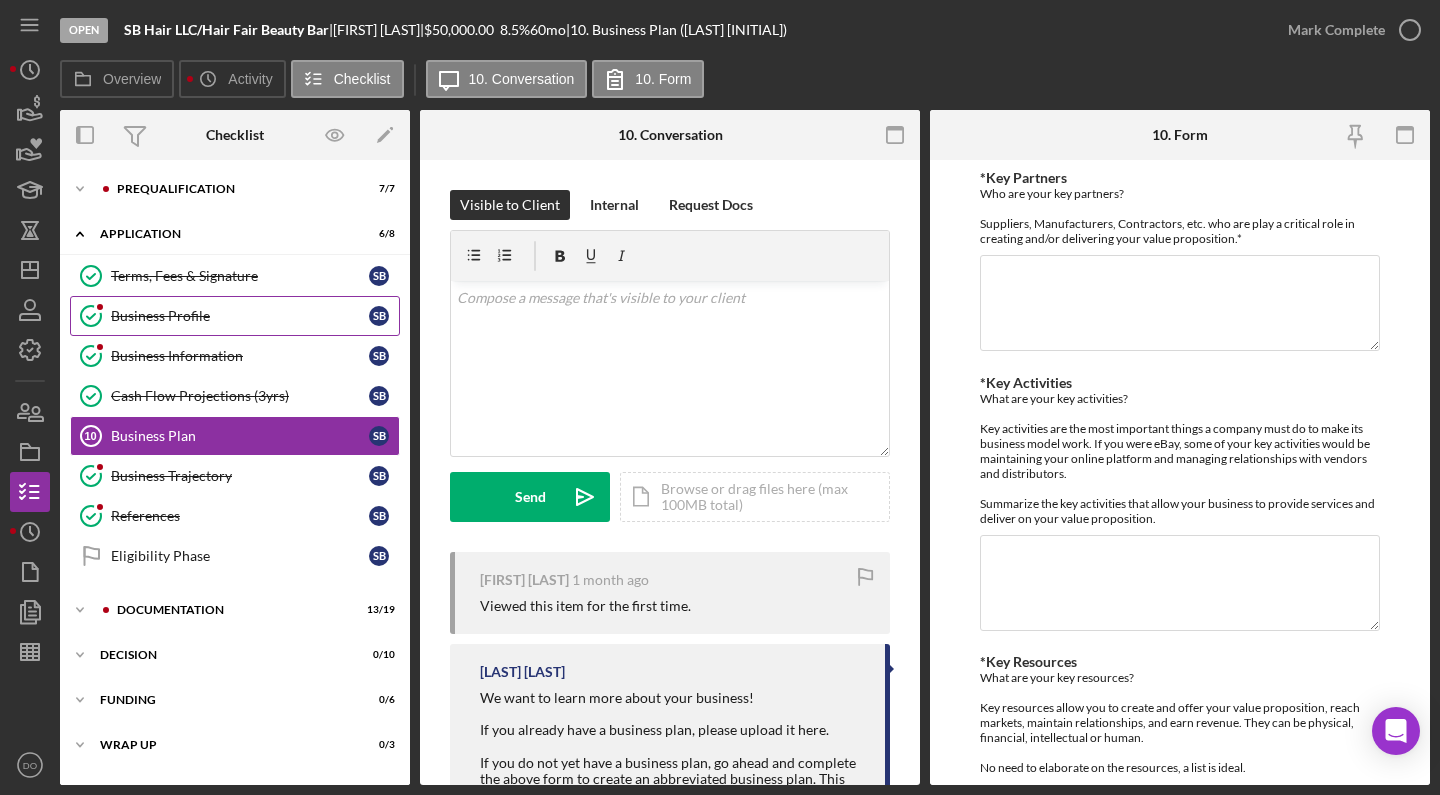 click on "Business Profile" at bounding box center [240, 316] 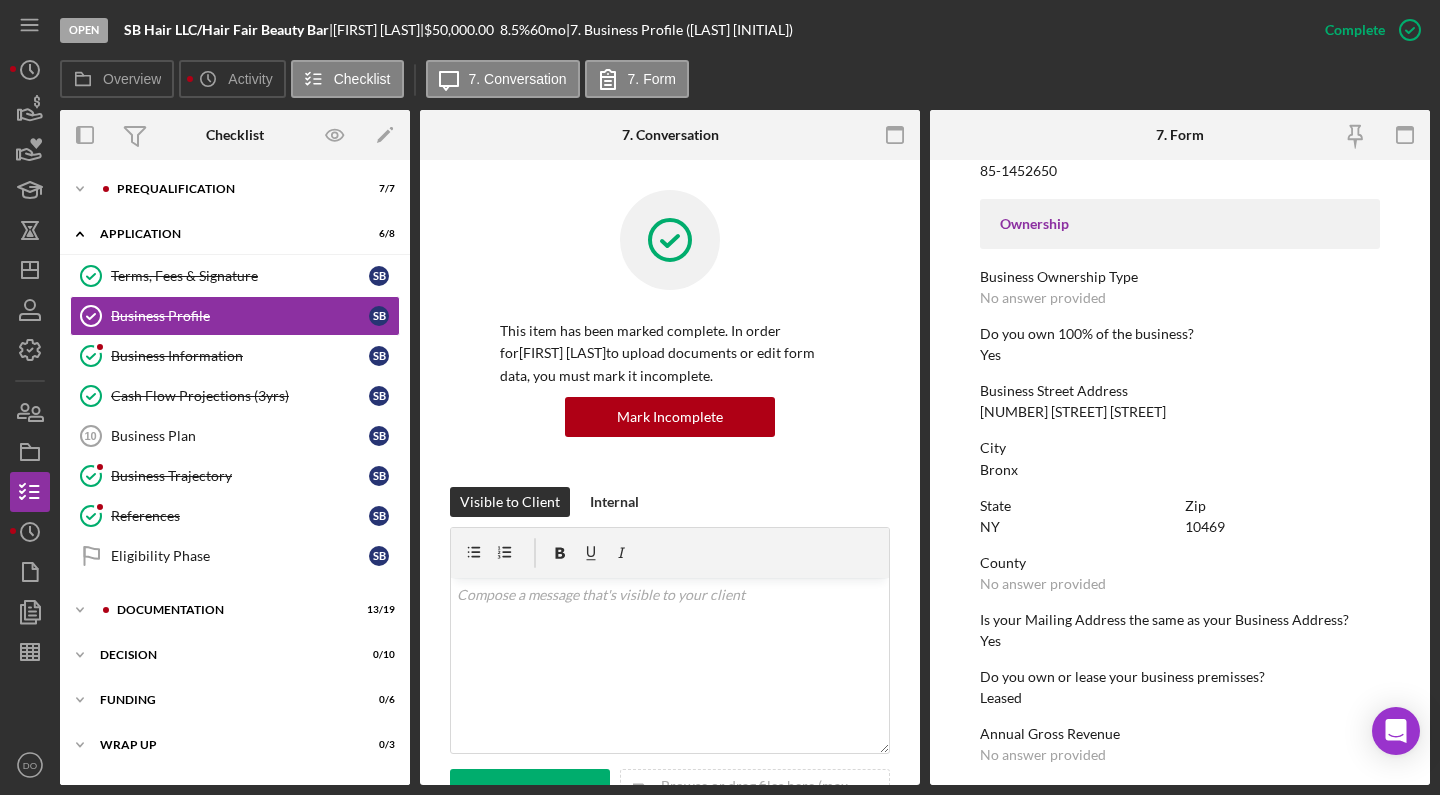 scroll, scrollTop: 879, scrollLeft: 0, axis: vertical 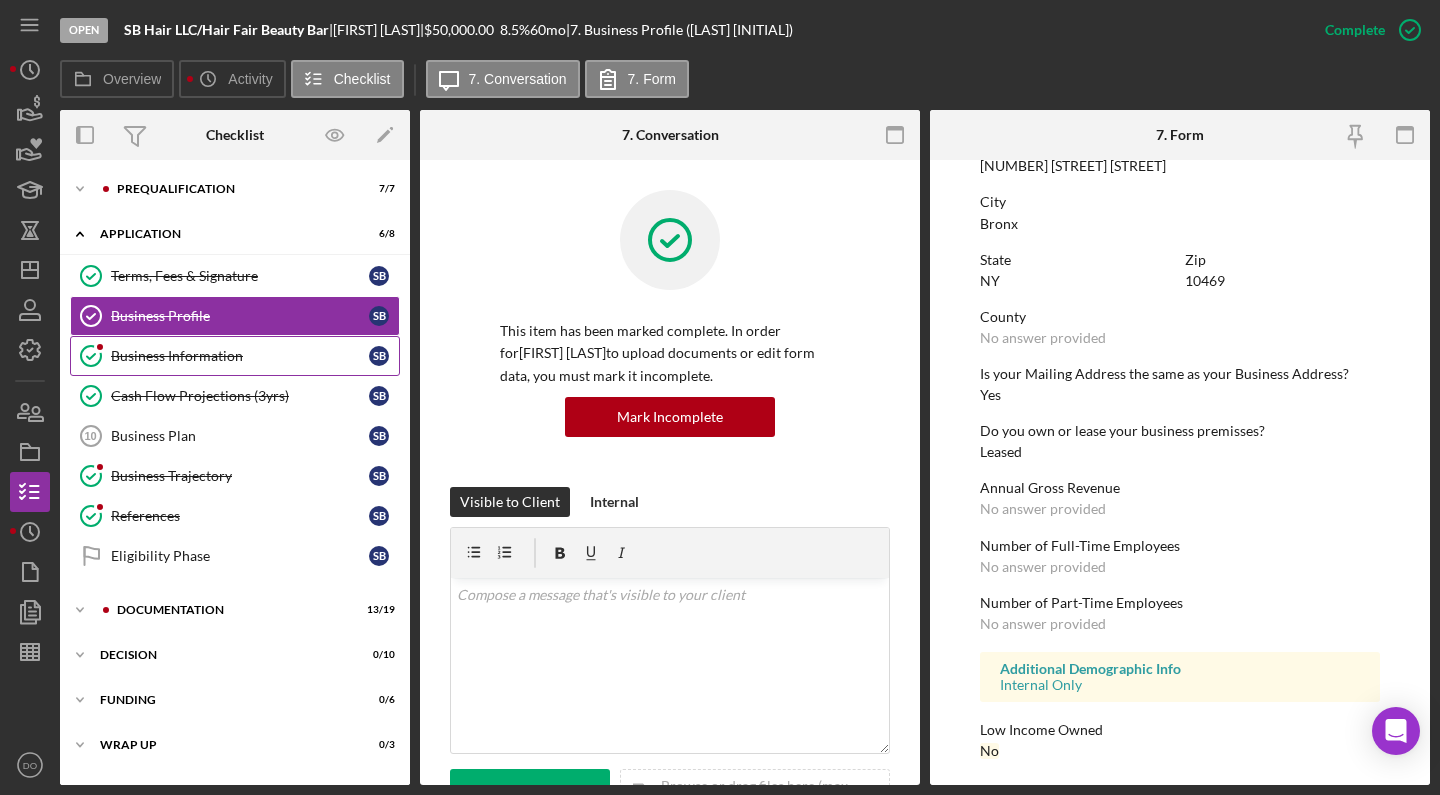 click on "Business Information Business Information S B" at bounding box center [235, 356] 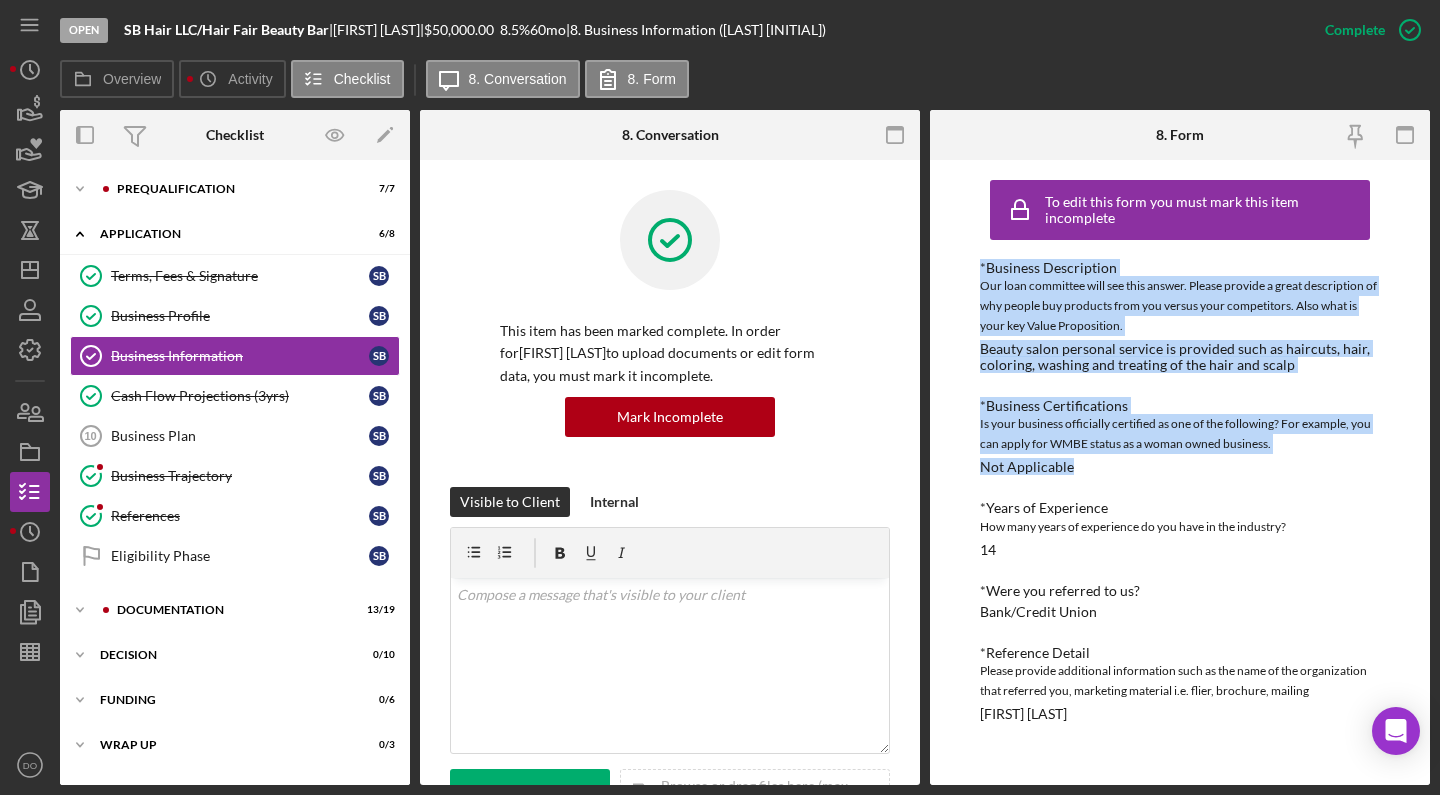 drag, startPoint x: 967, startPoint y: 269, endPoint x: 1224, endPoint y: 465, distance: 323.21045 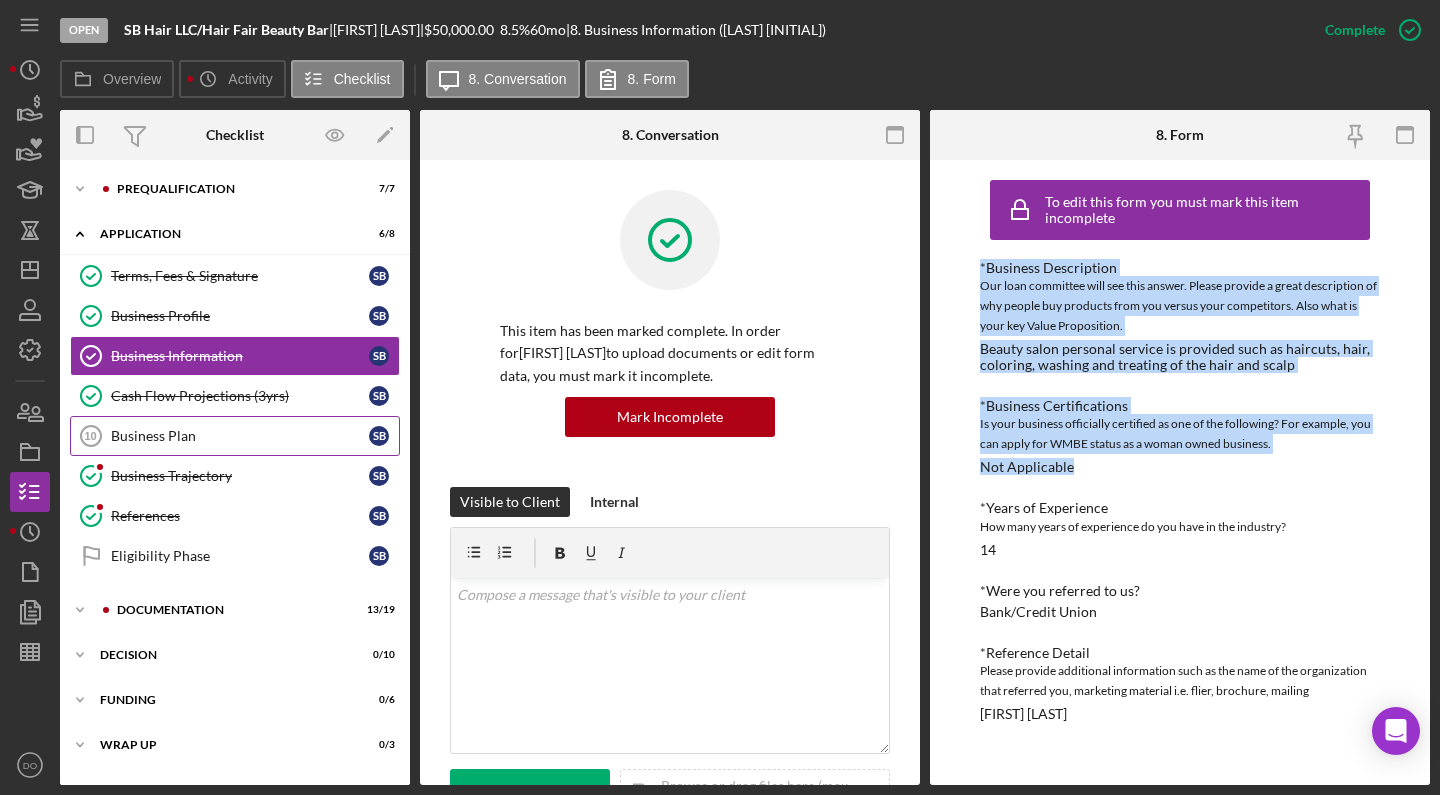 click on "Business Plan" at bounding box center [240, 436] 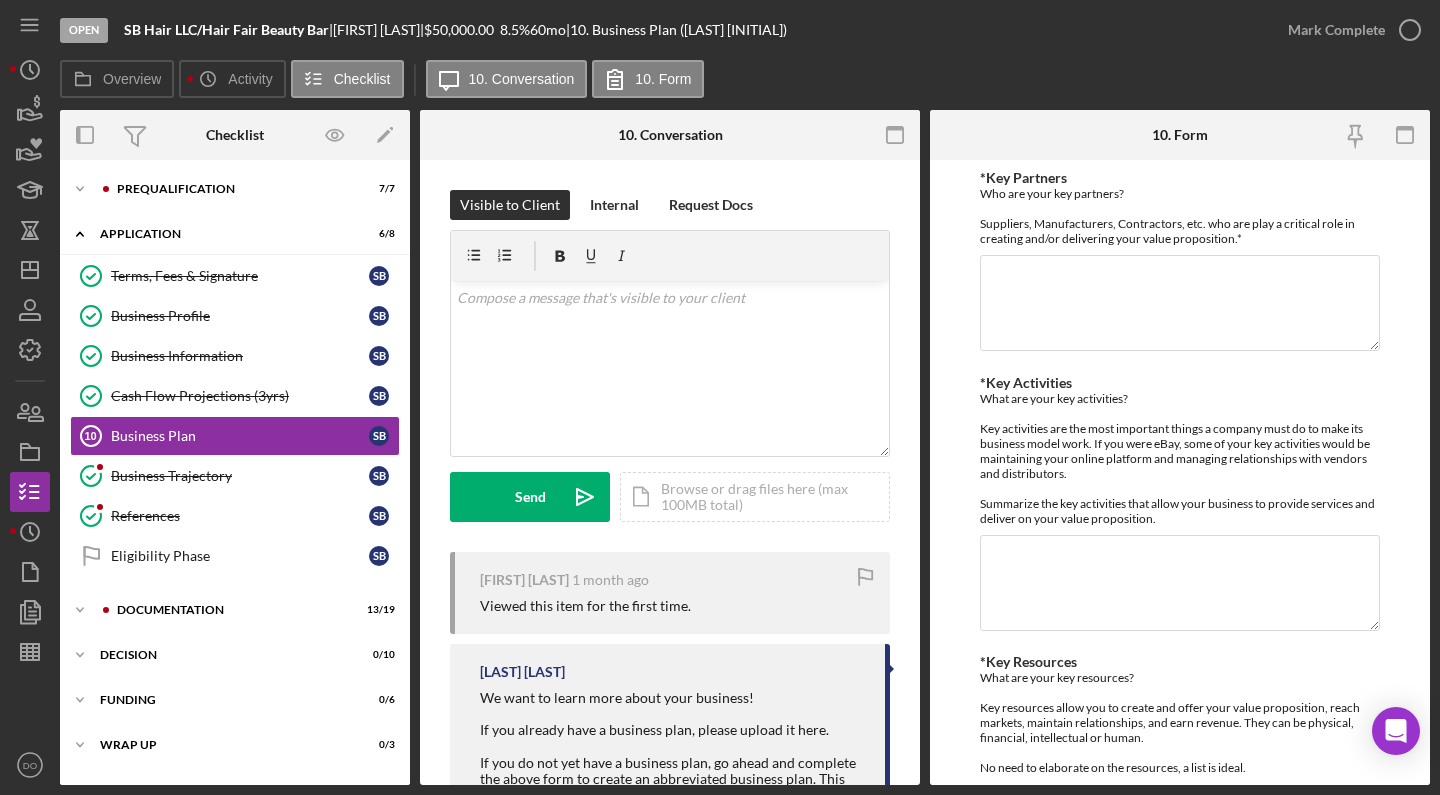 scroll, scrollTop: 196, scrollLeft: 0, axis: vertical 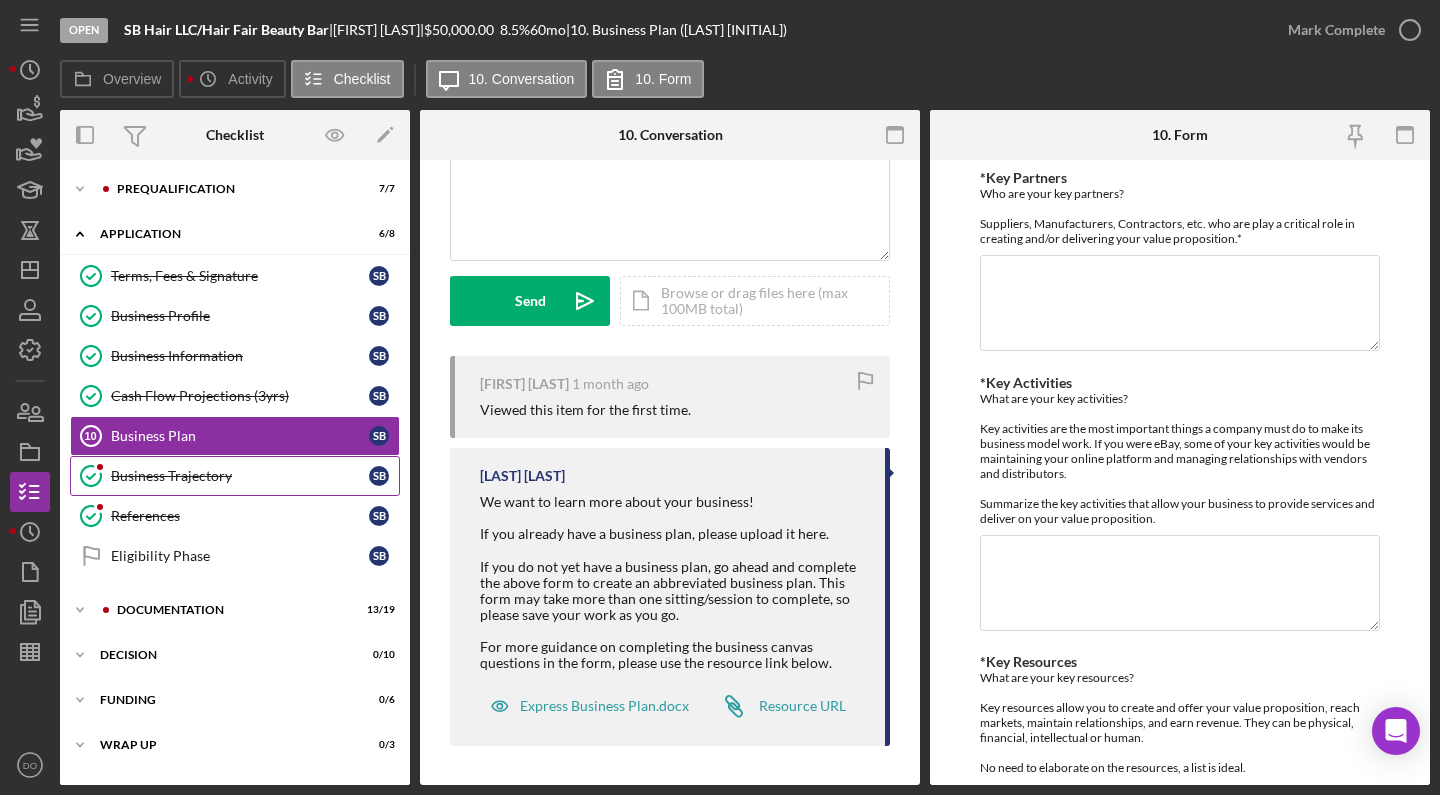 click on "Business Trajectory" at bounding box center (240, 476) 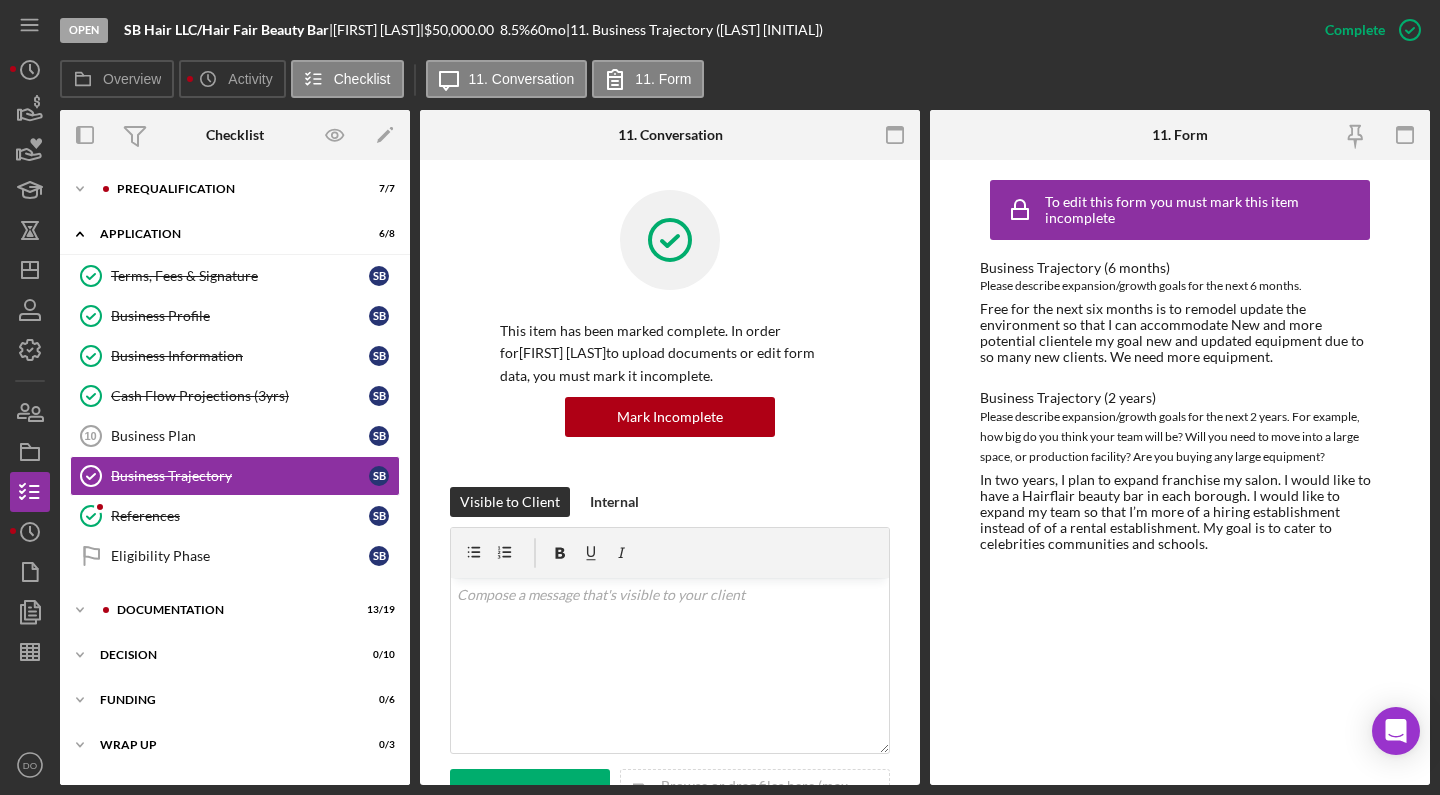drag, startPoint x: 1186, startPoint y: 561, endPoint x: 926, endPoint y: 247, distance: 407.67145 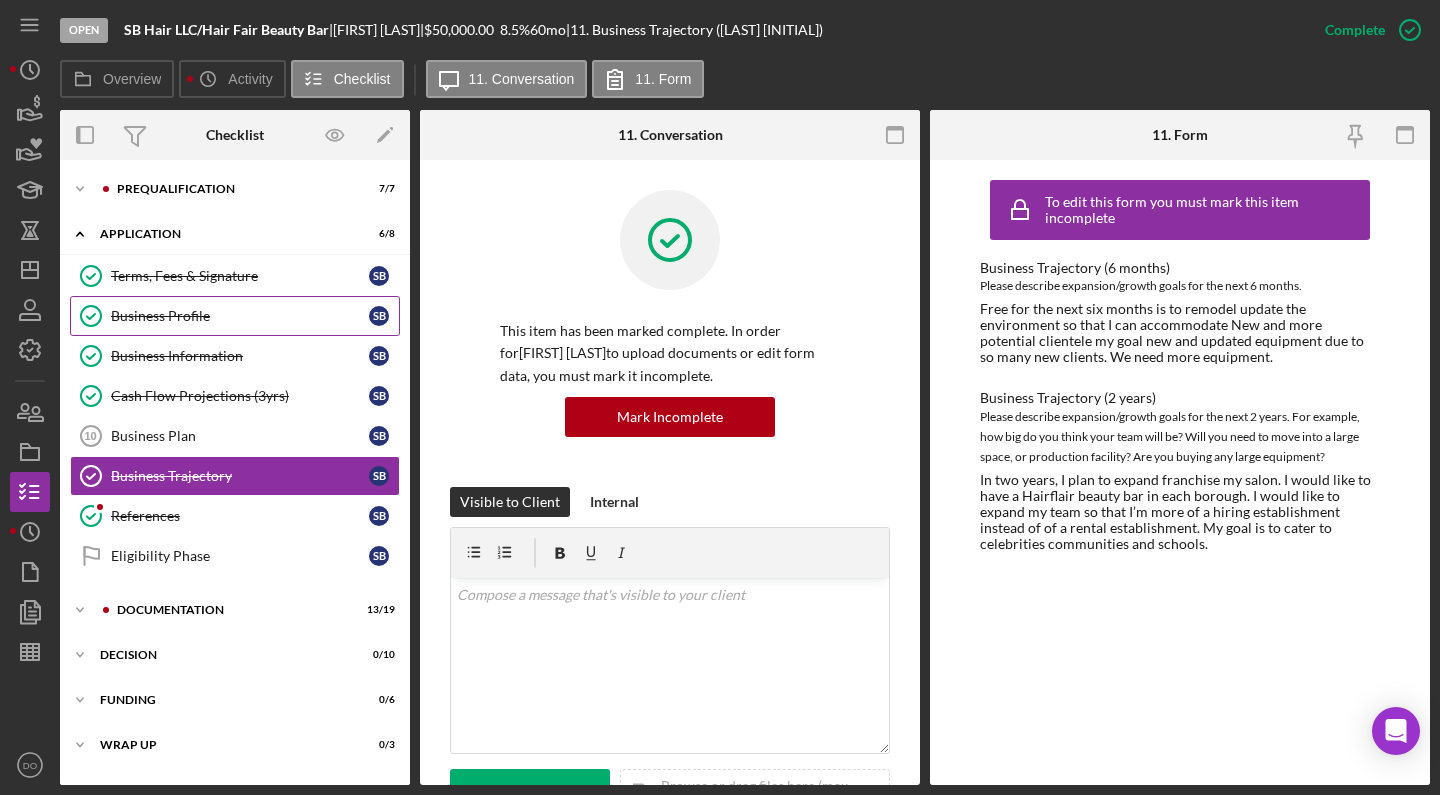 click on "Business Profile" at bounding box center (240, 316) 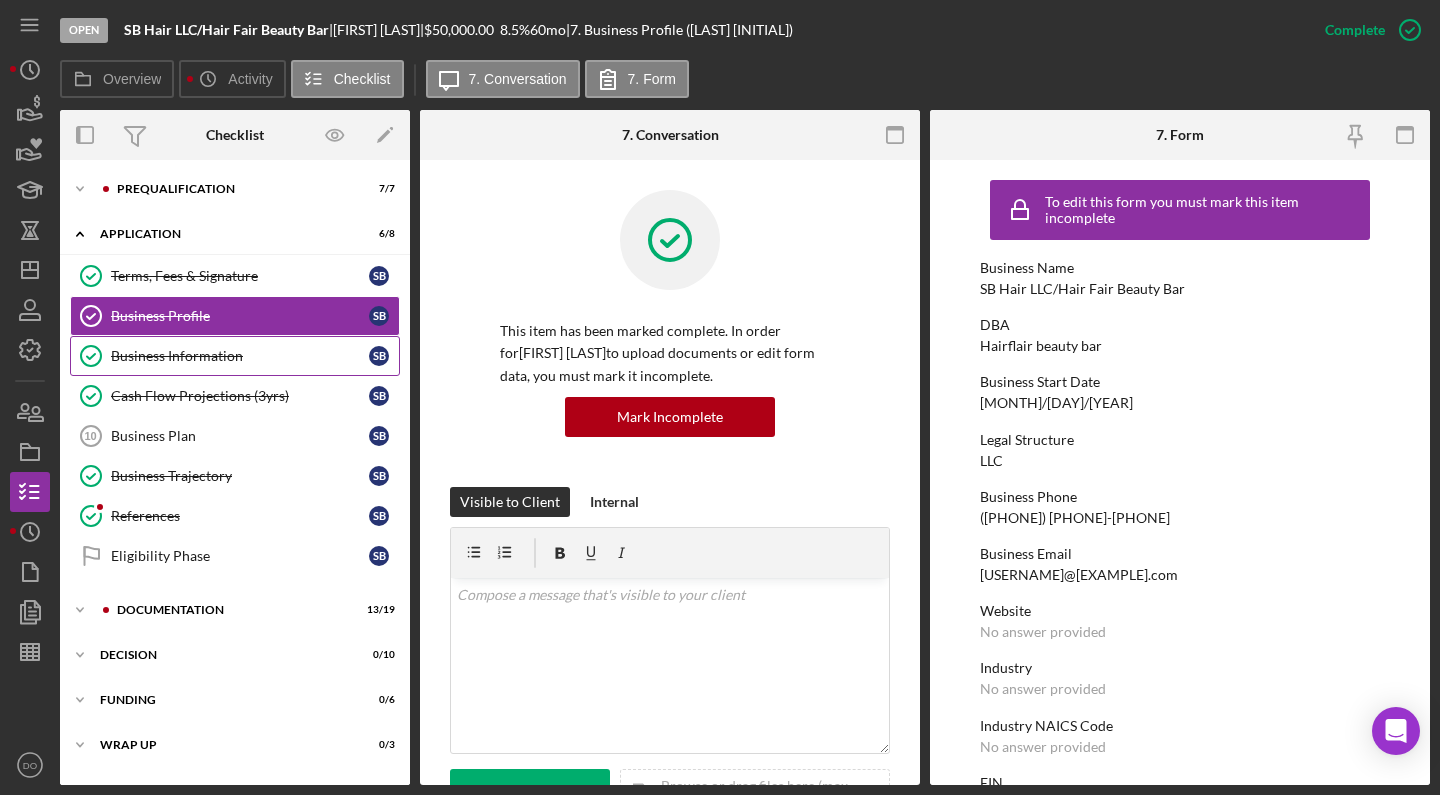 click on "Business Information Business Information S B" at bounding box center (235, 356) 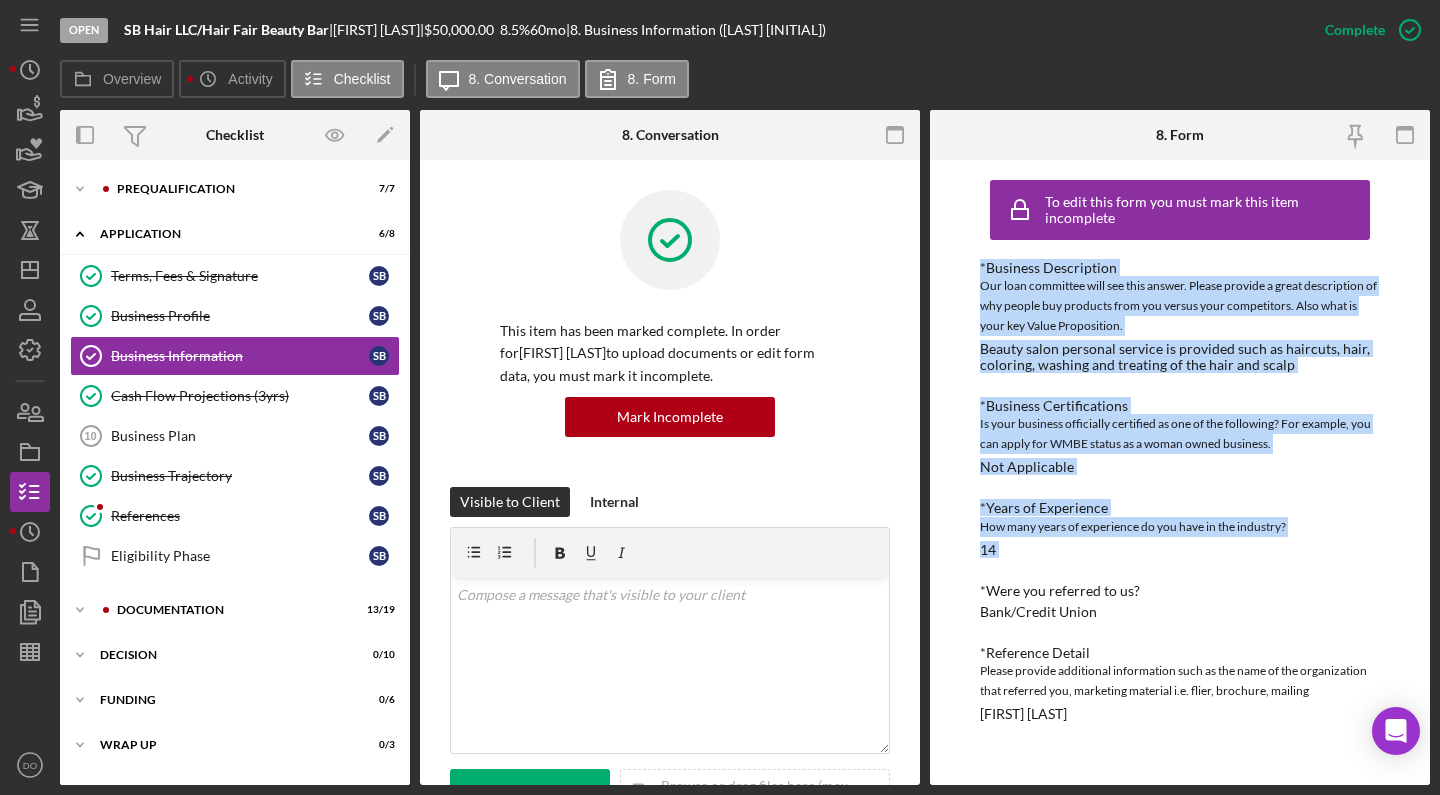 drag, startPoint x: 978, startPoint y: 269, endPoint x: 1104, endPoint y: 557, distance: 314.35648 